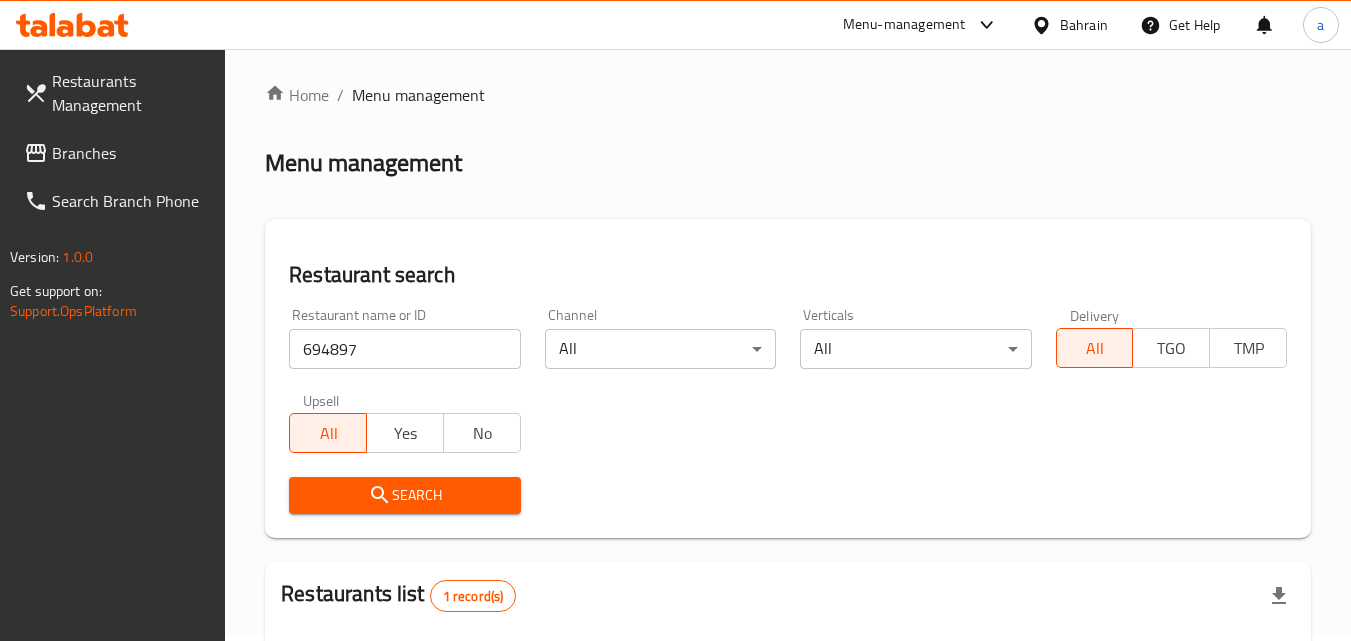 scroll, scrollTop: 0, scrollLeft: 0, axis: both 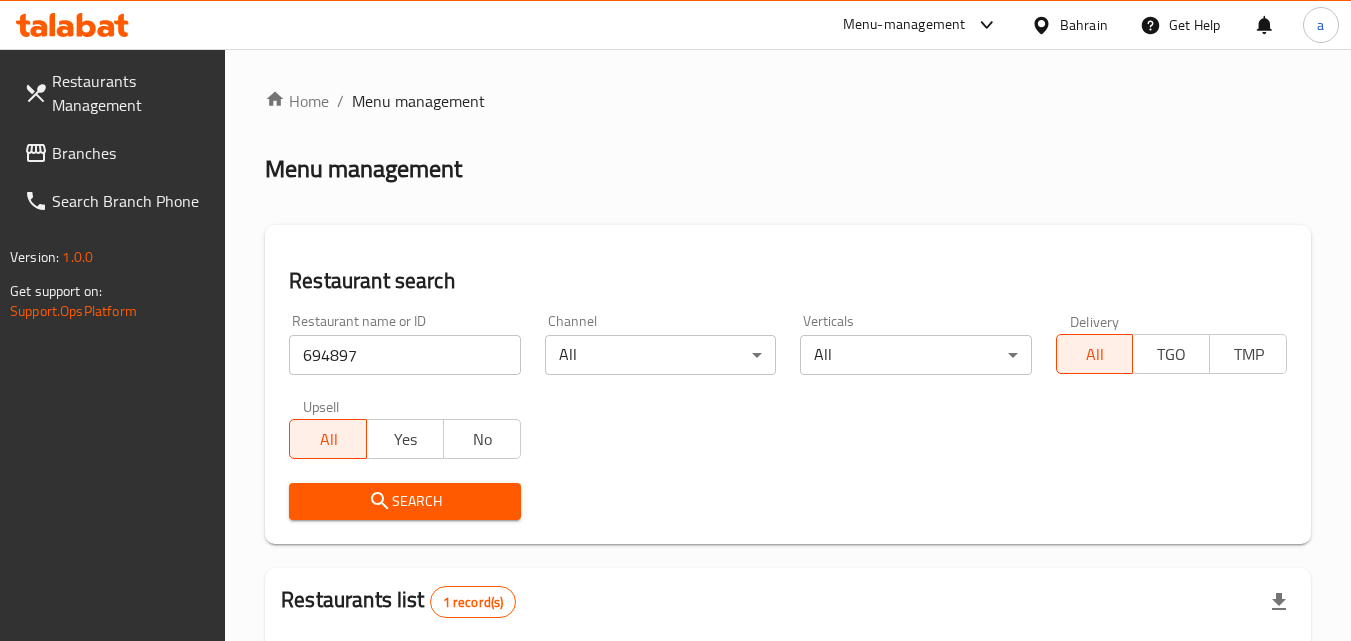 click on "Restaurant name or ID 694897 Restaurant name or ID" at bounding box center (404, 344) 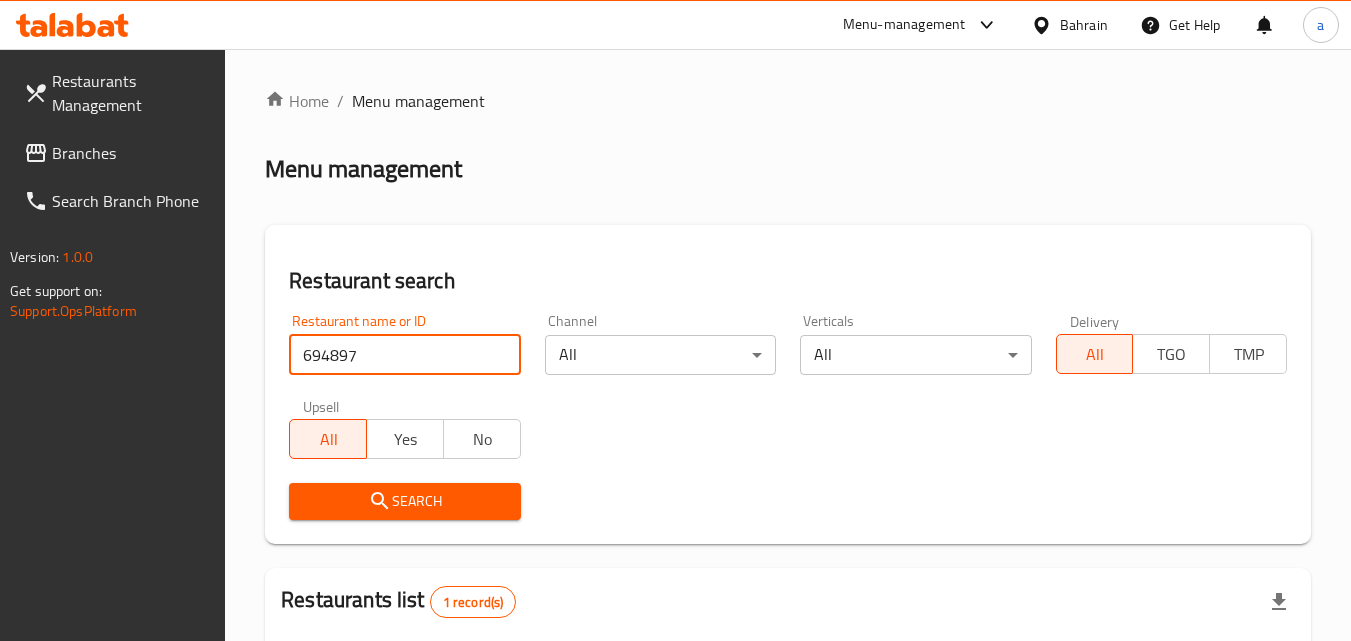 click on "694897" at bounding box center (404, 355) 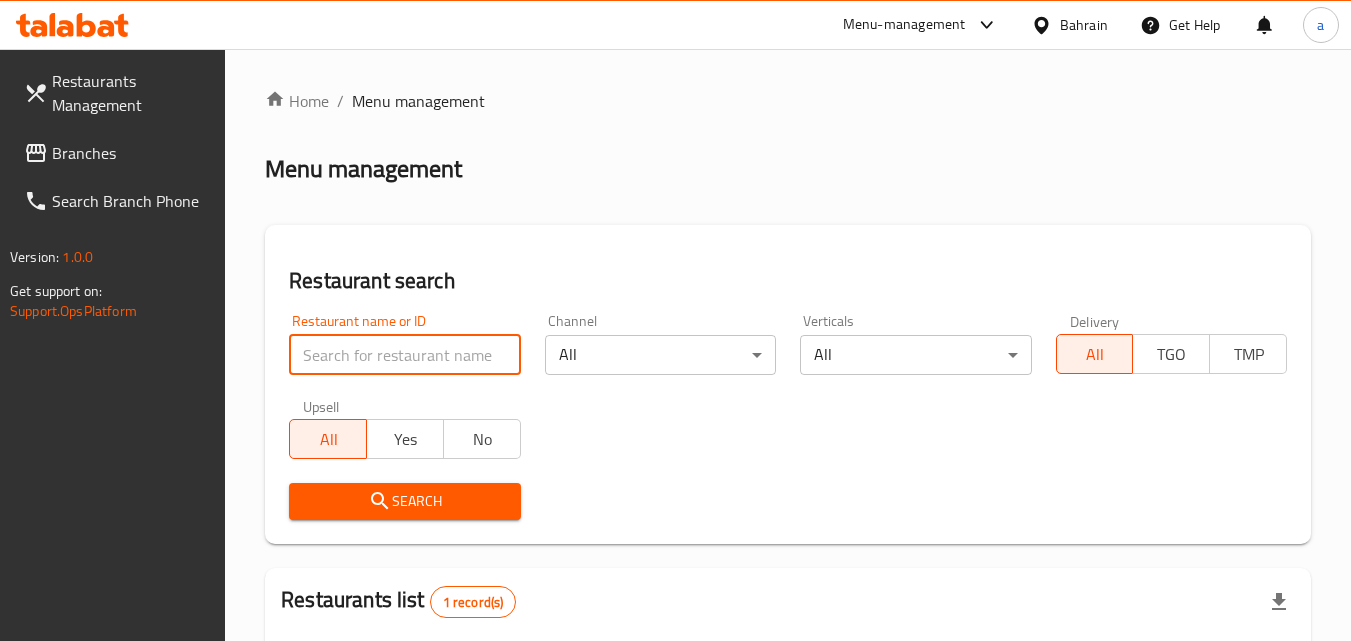 type 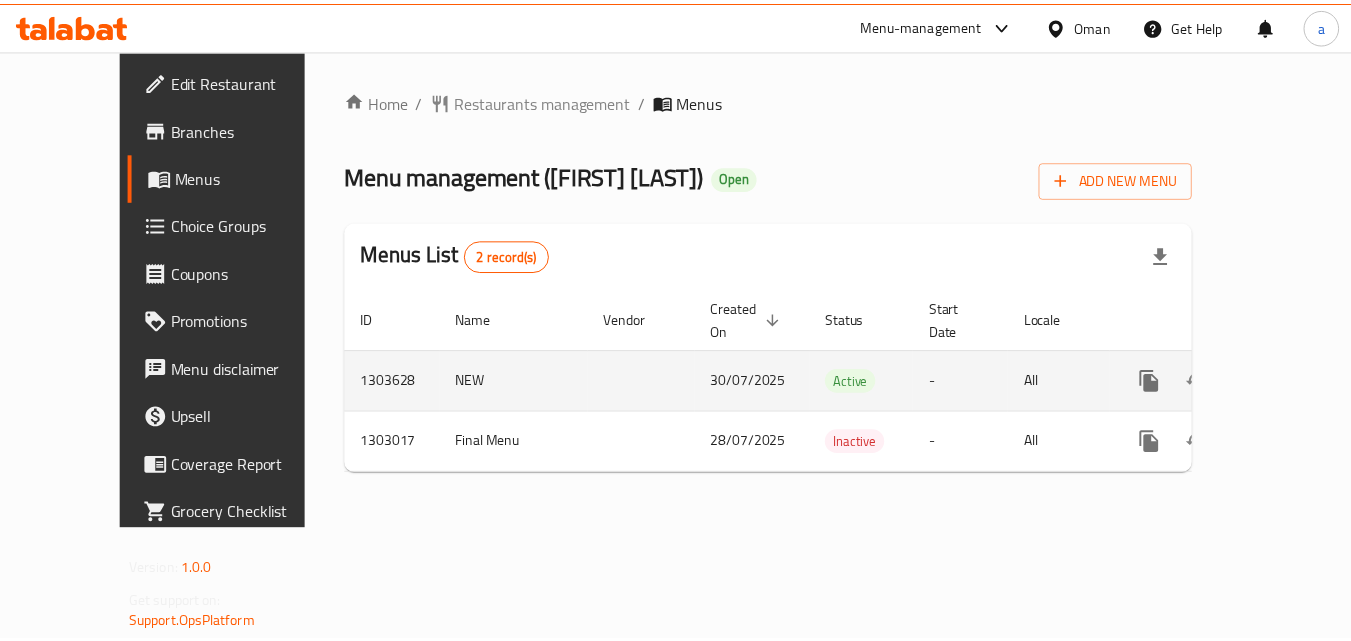 scroll, scrollTop: 0, scrollLeft: 0, axis: both 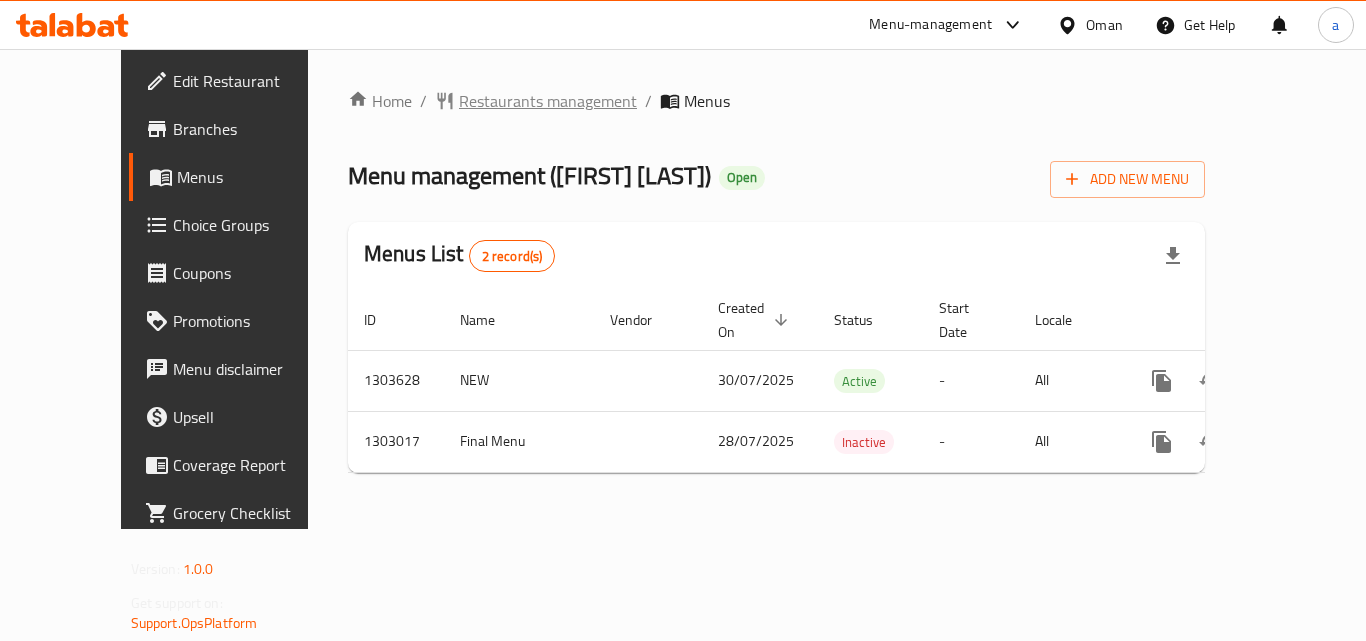 click on "Restaurants management" at bounding box center (548, 101) 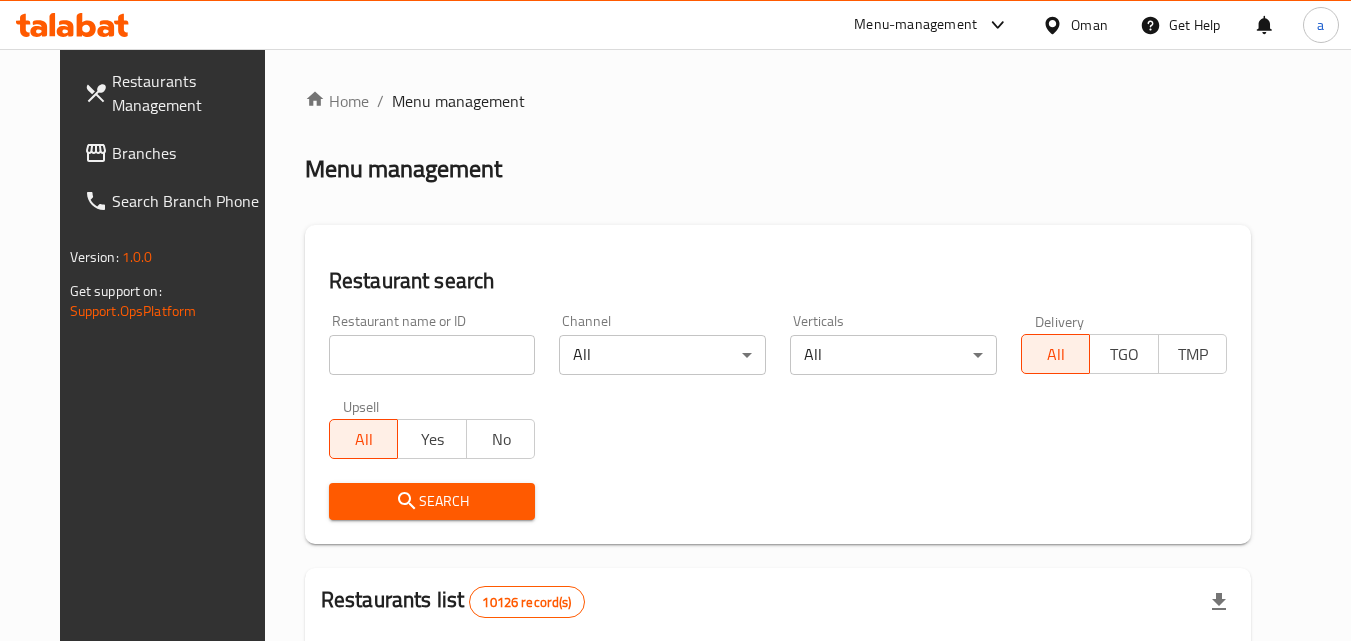 click at bounding box center (432, 355) 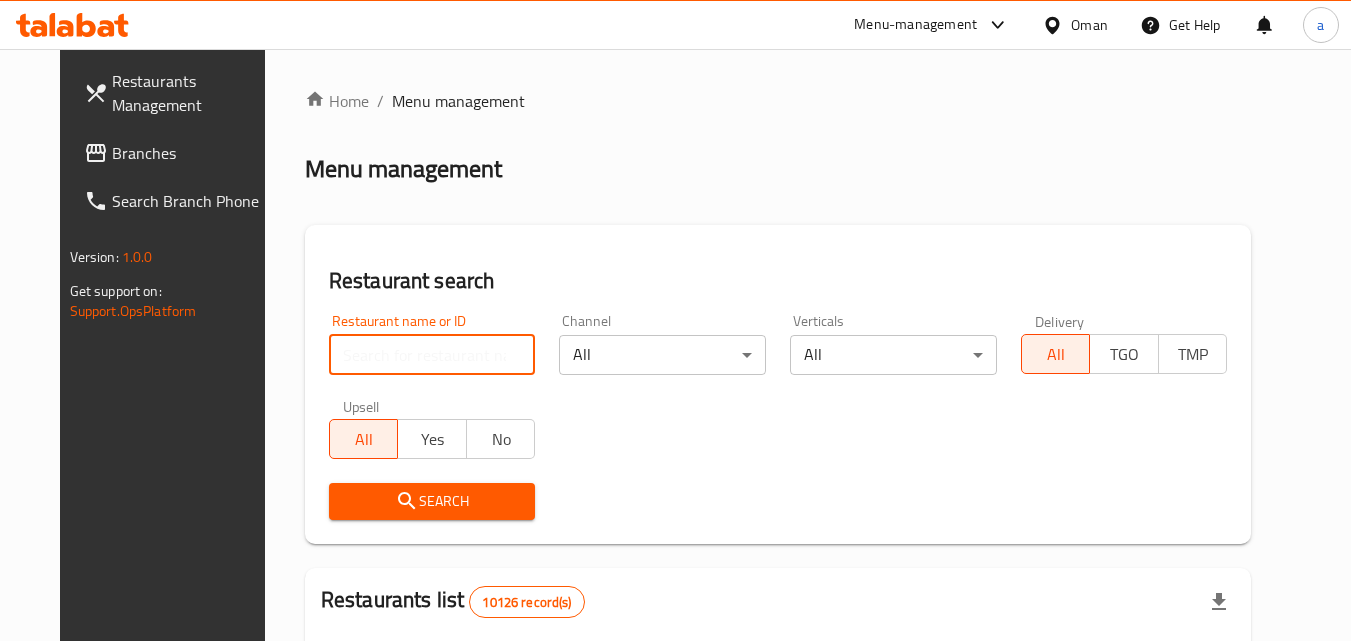 paste on "702638" 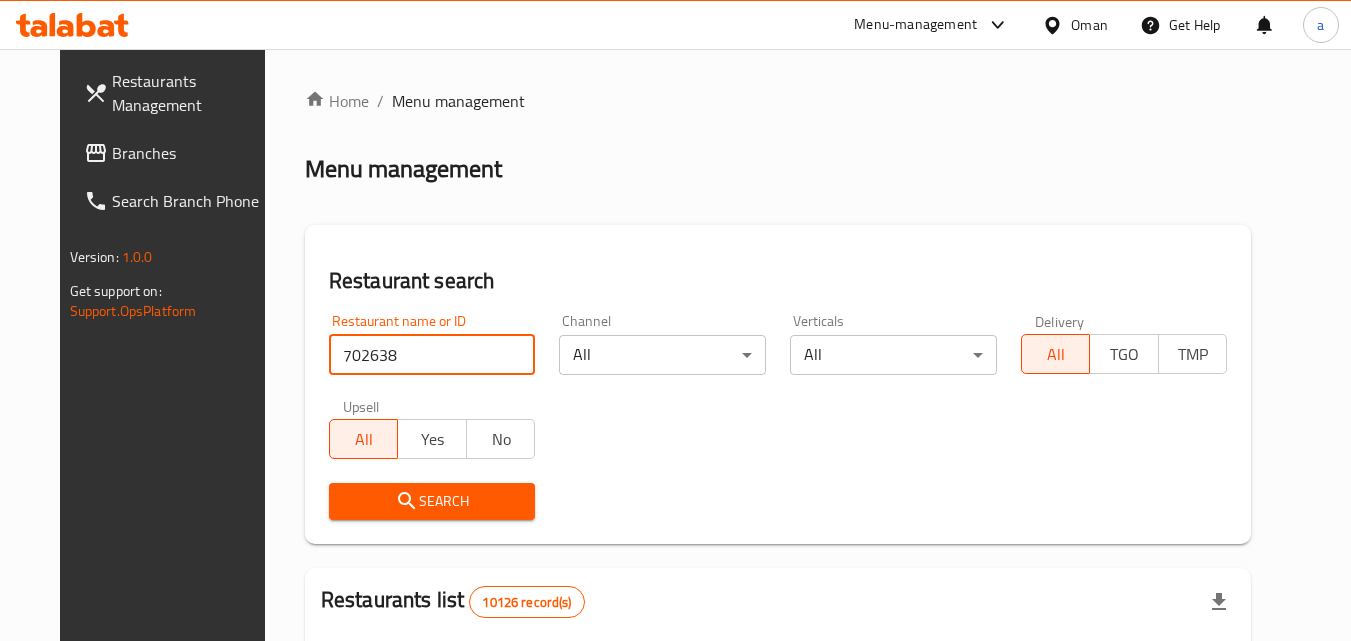 type on "702638" 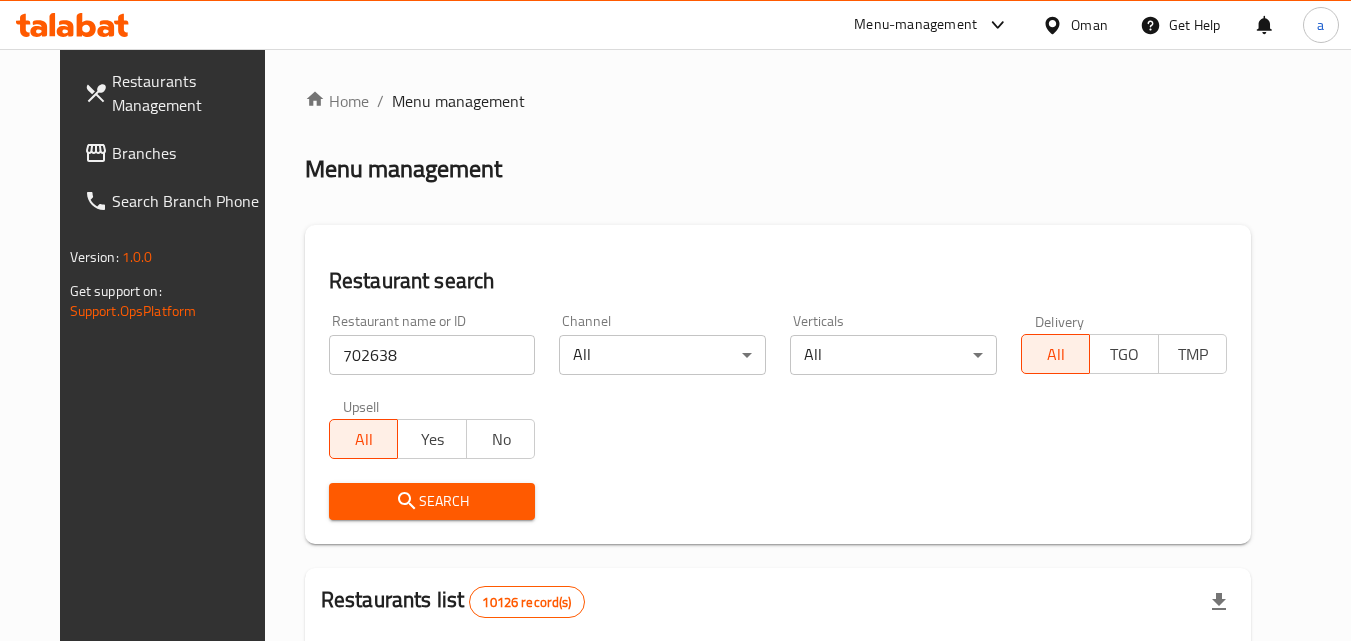click on "Search" at bounding box center (432, 501) 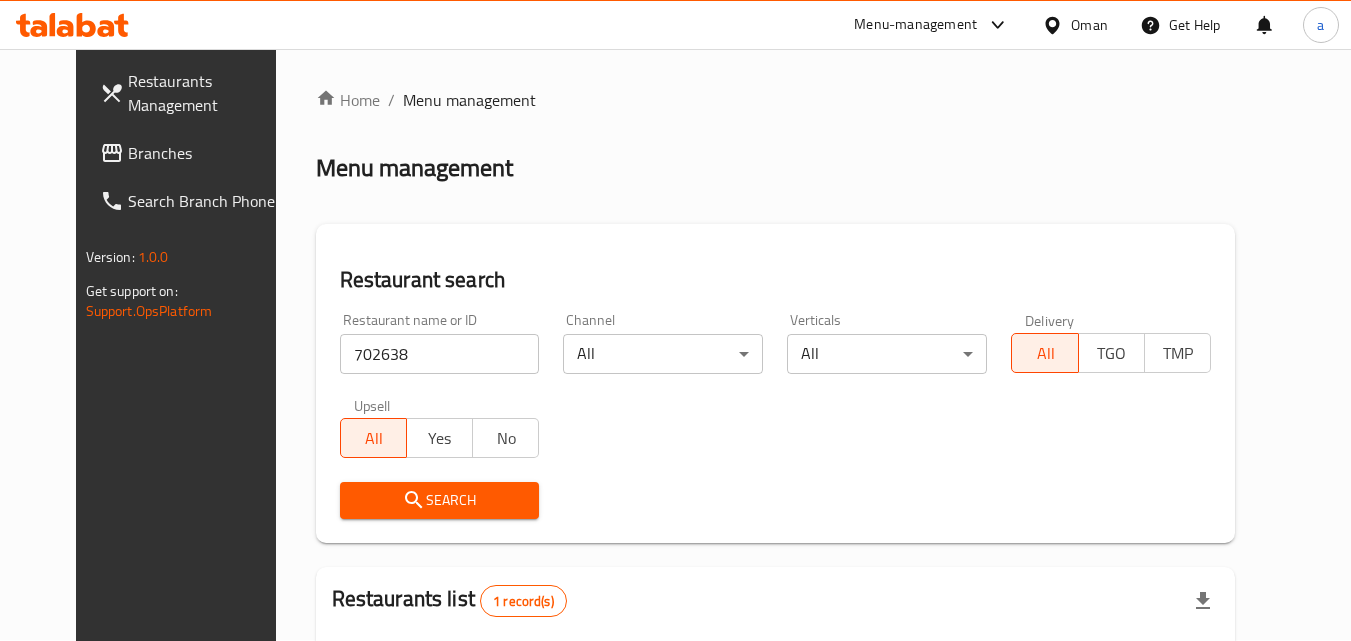scroll, scrollTop: 0, scrollLeft: 0, axis: both 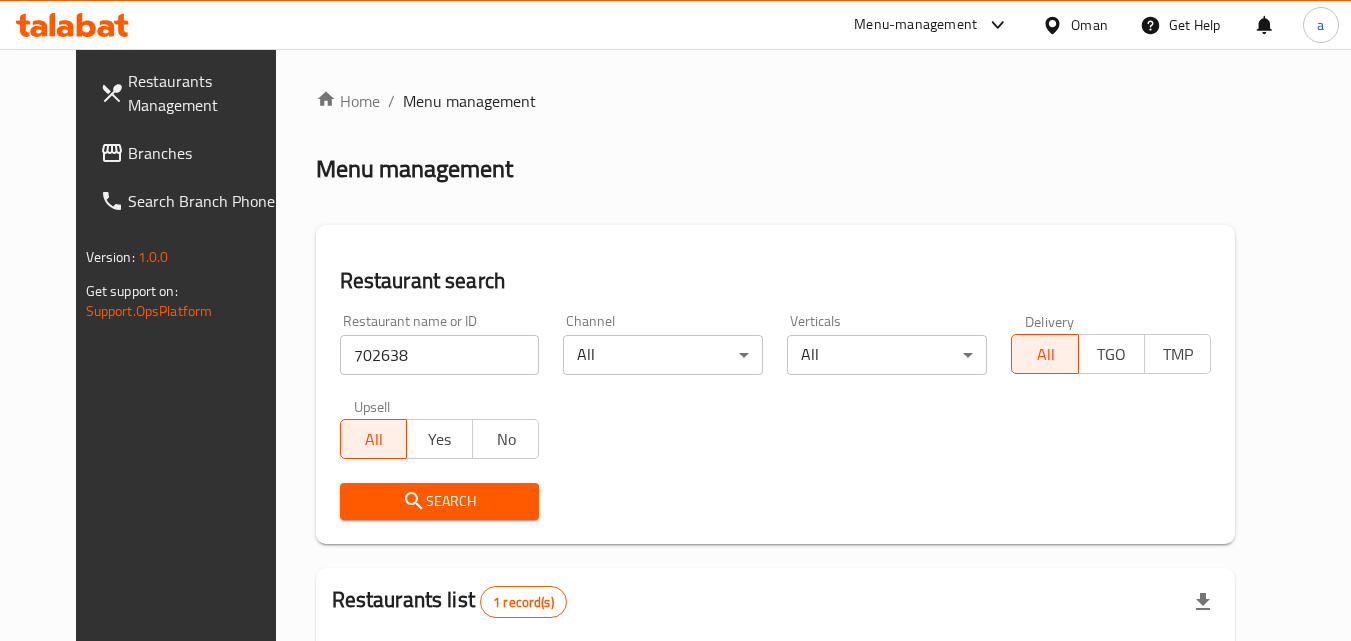 click on "Menu management" at bounding box center (469, 101) 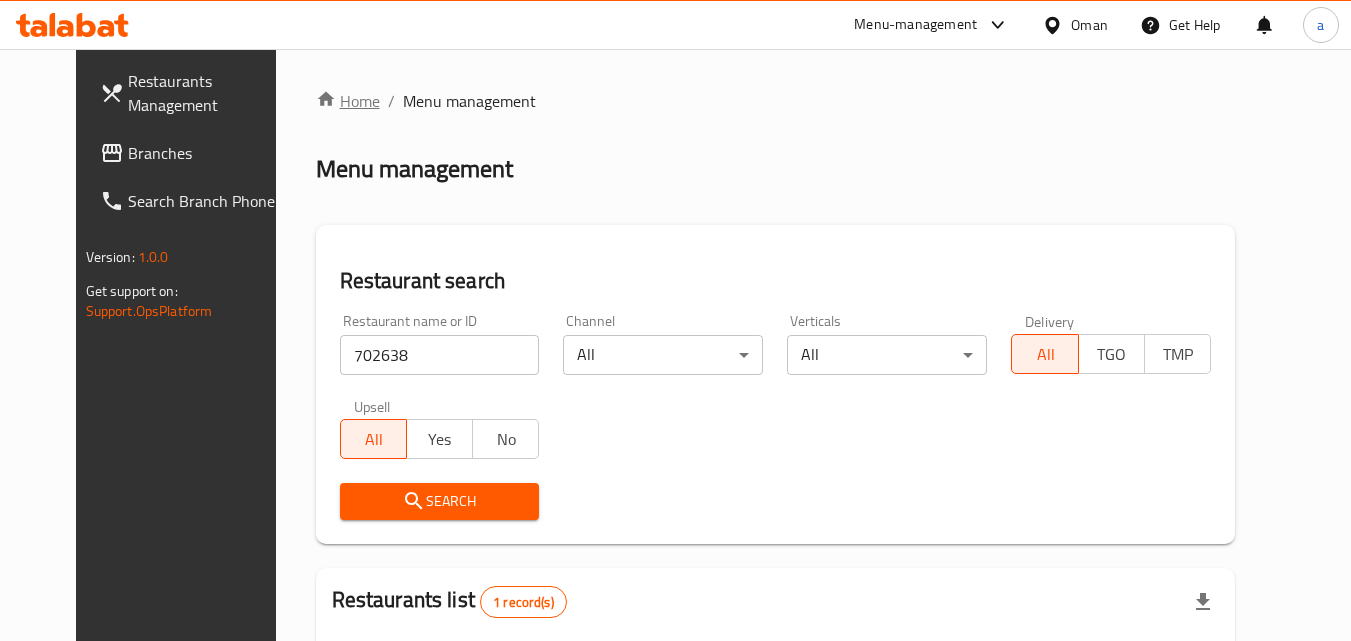 click on "Home" at bounding box center (348, 101) 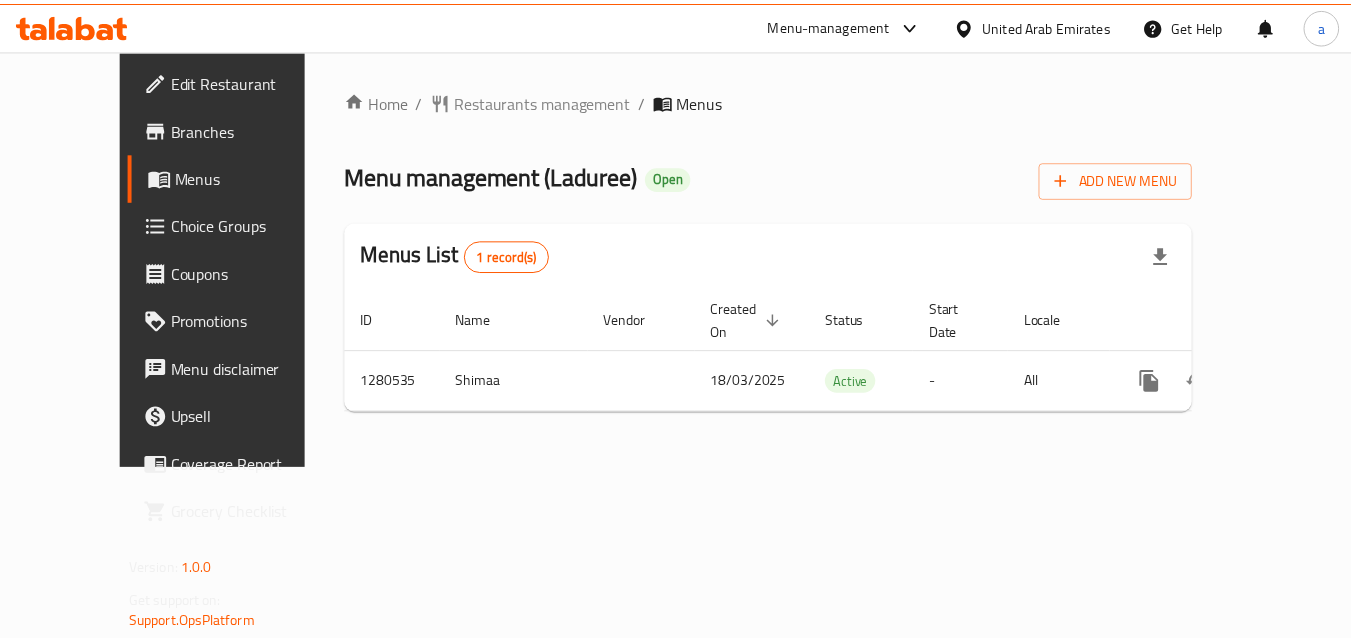 scroll, scrollTop: 0, scrollLeft: 0, axis: both 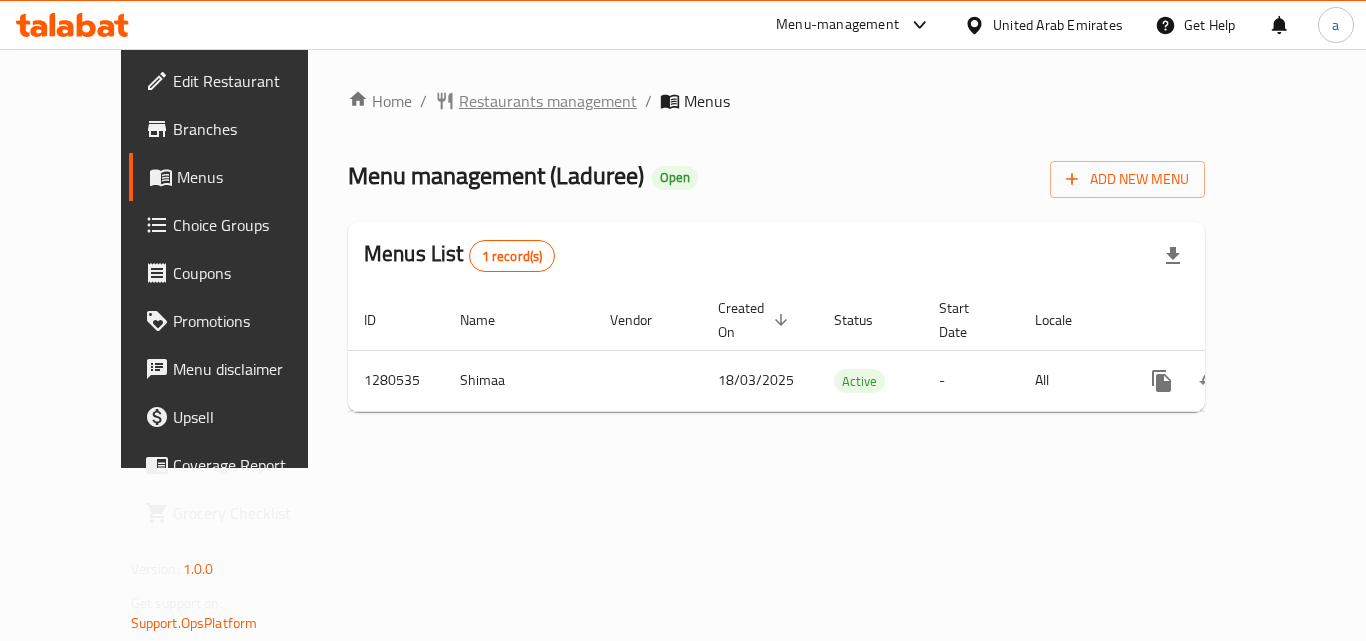 click on "Restaurants management" at bounding box center (548, 101) 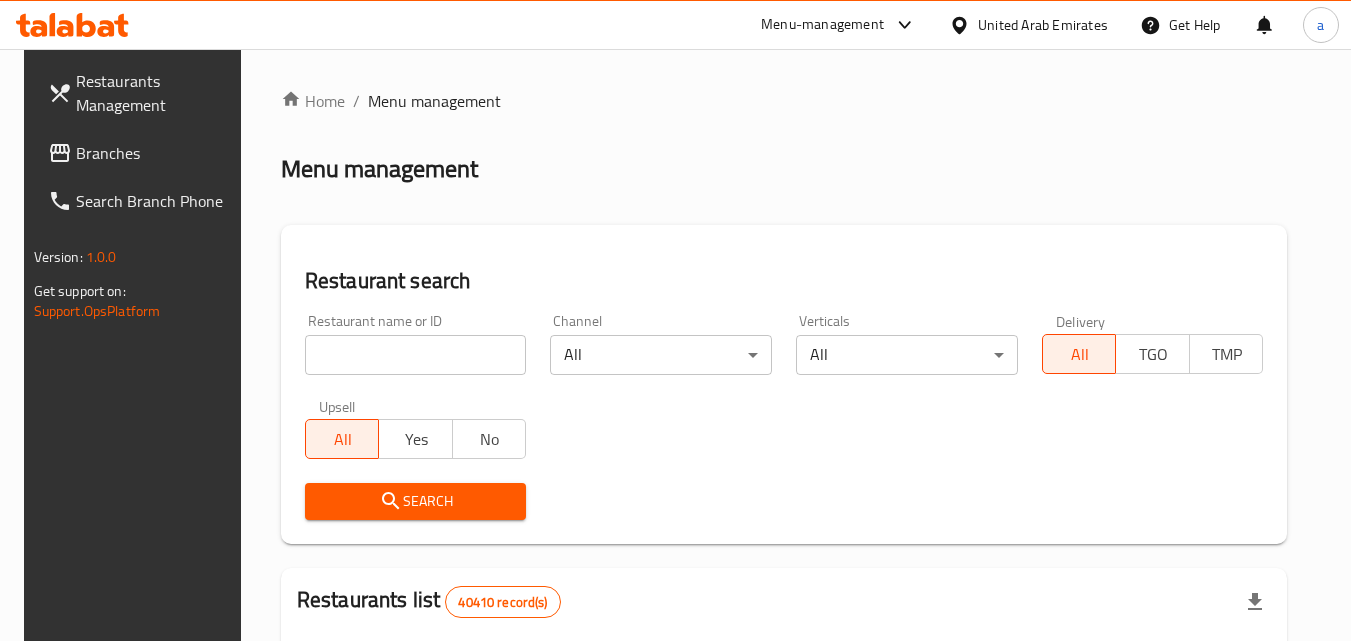 click at bounding box center (416, 355) 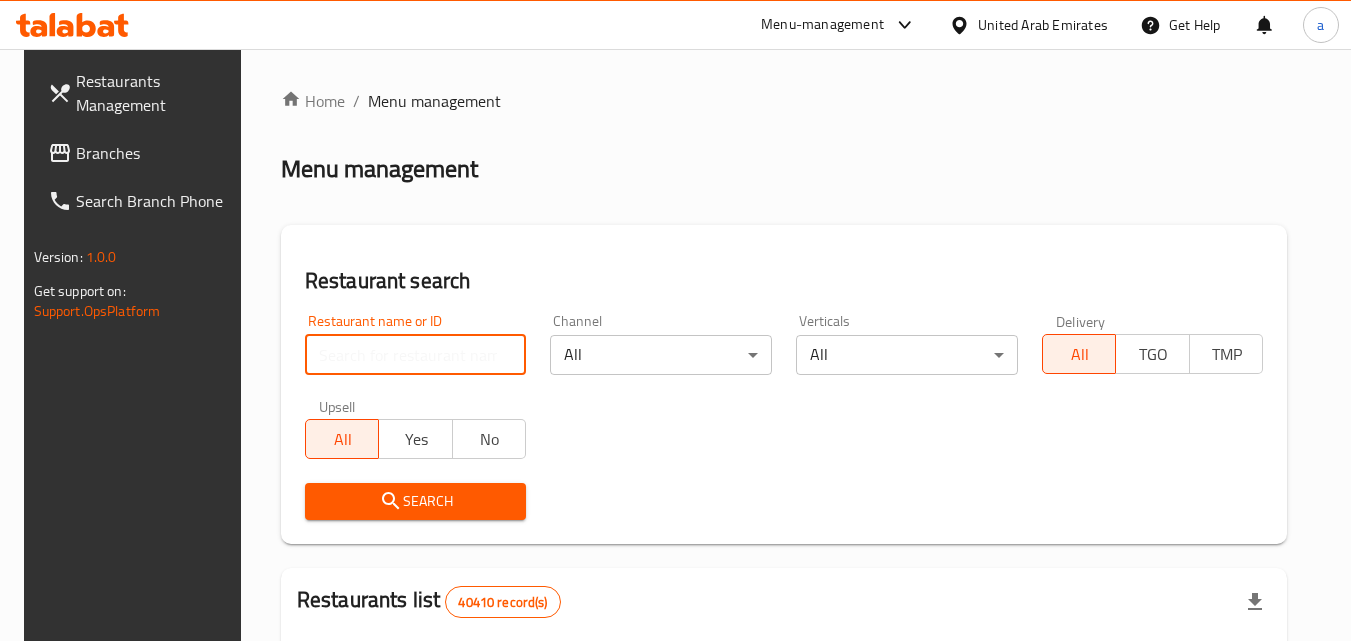 paste on "693805" 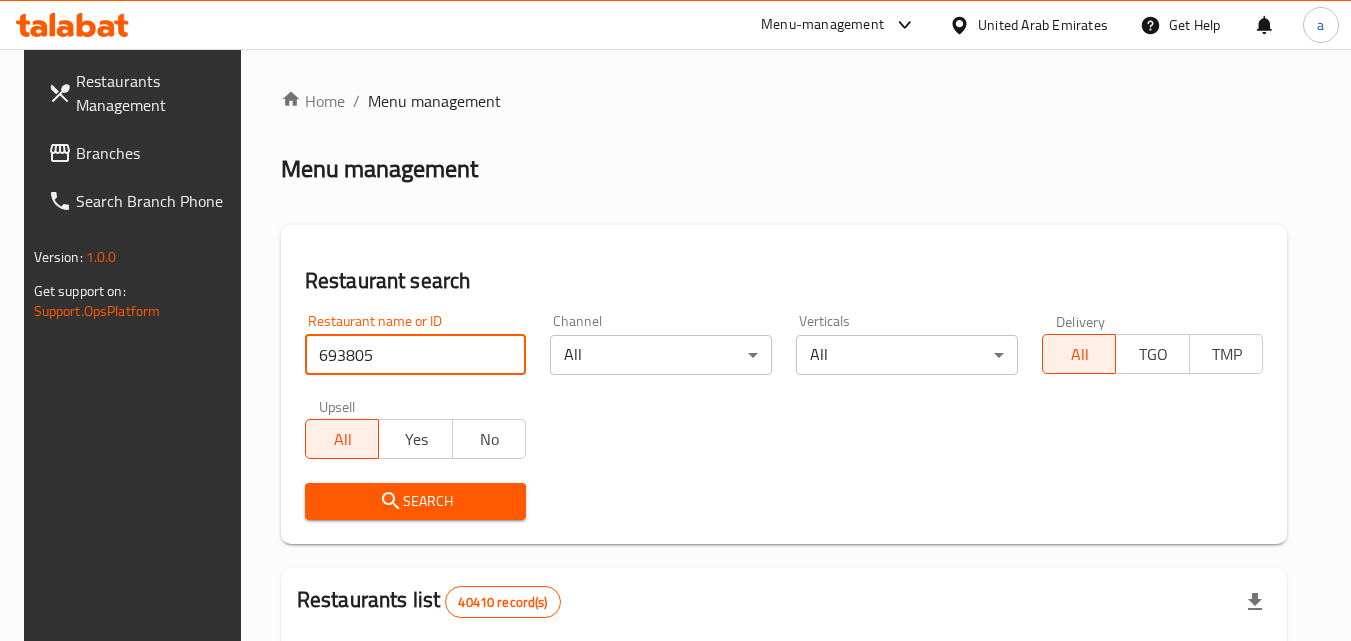 type on "693805" 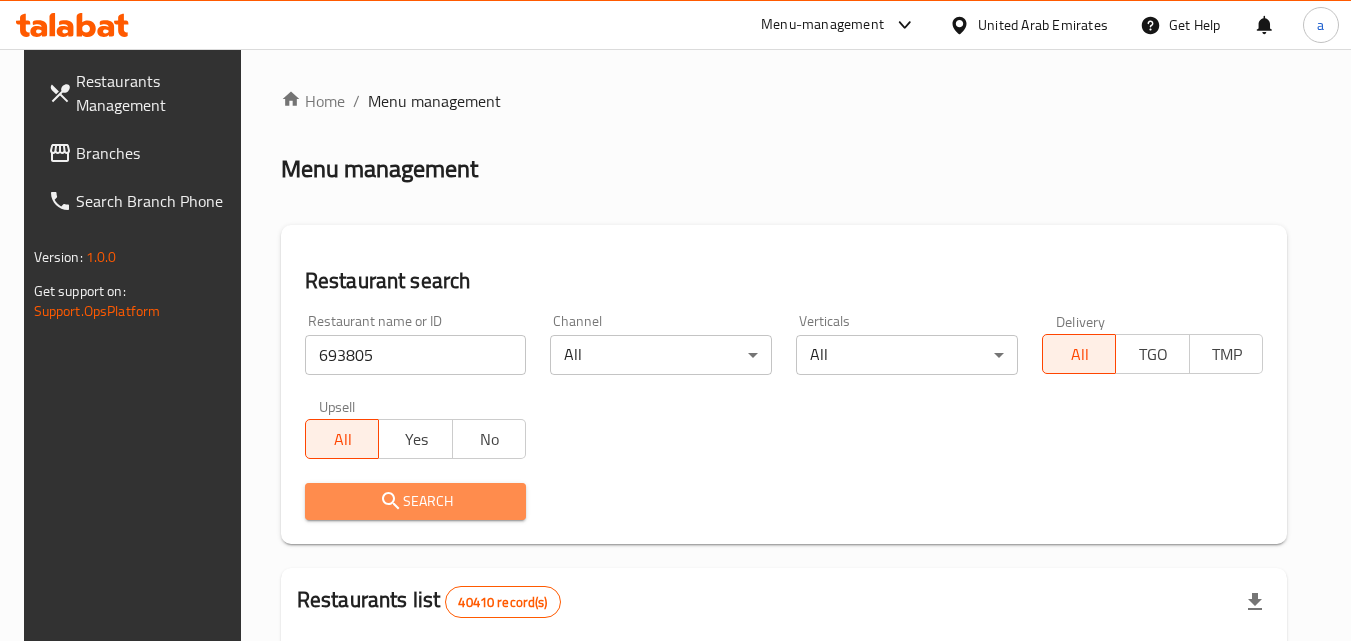 click on "Search" at bounding box center [416, 501] 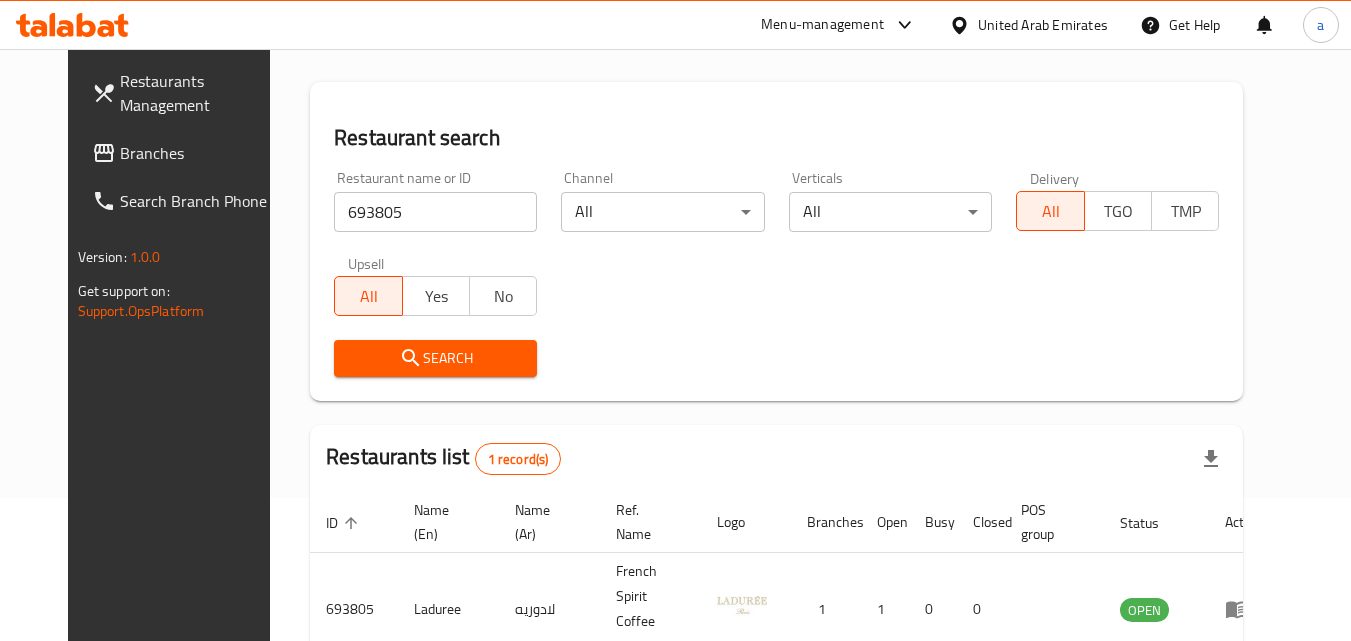 scroll, scrollTop: 34, scrollLeft: 0, axis: vertical 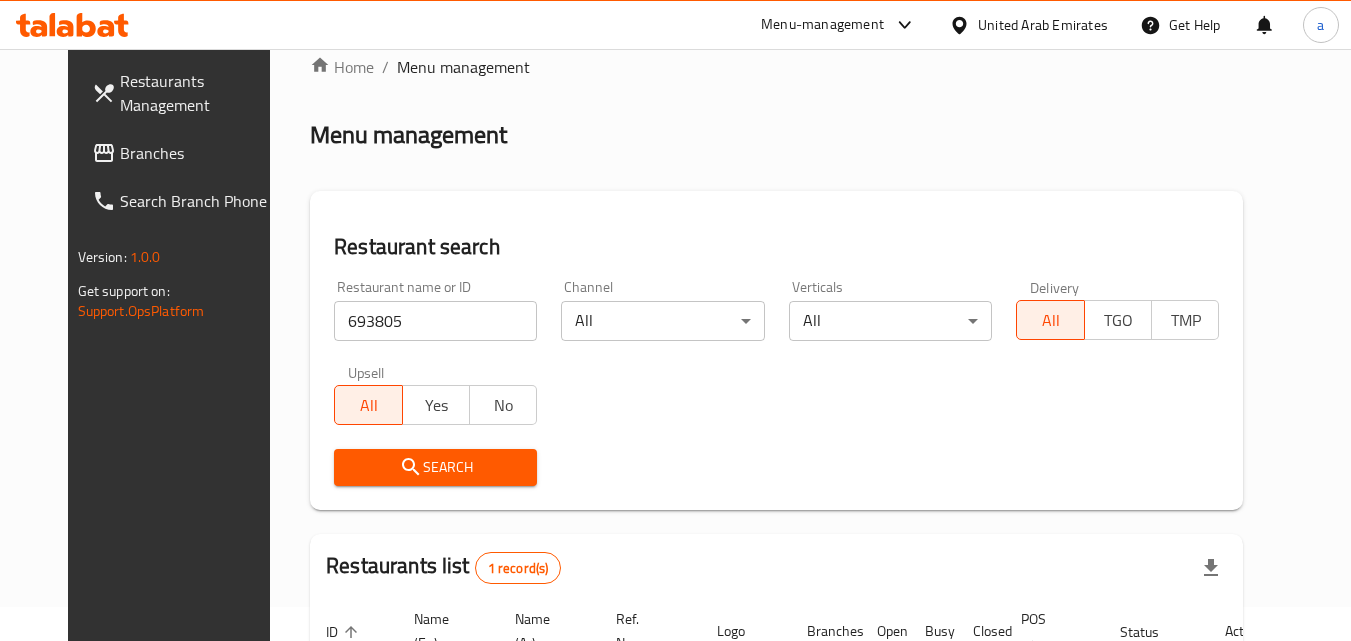 click on "Restaurants Management" at bounding box center [199, 93] 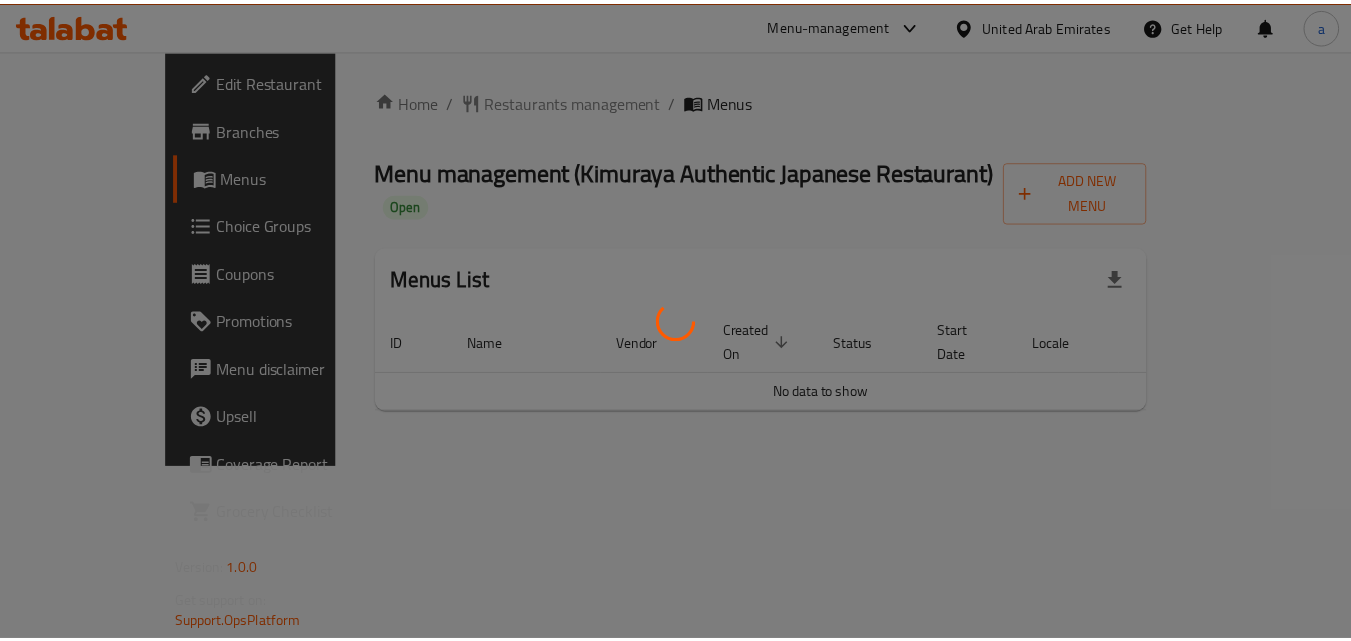 scroll, scrollTop: 0, scrollLeft: 0, axis: both 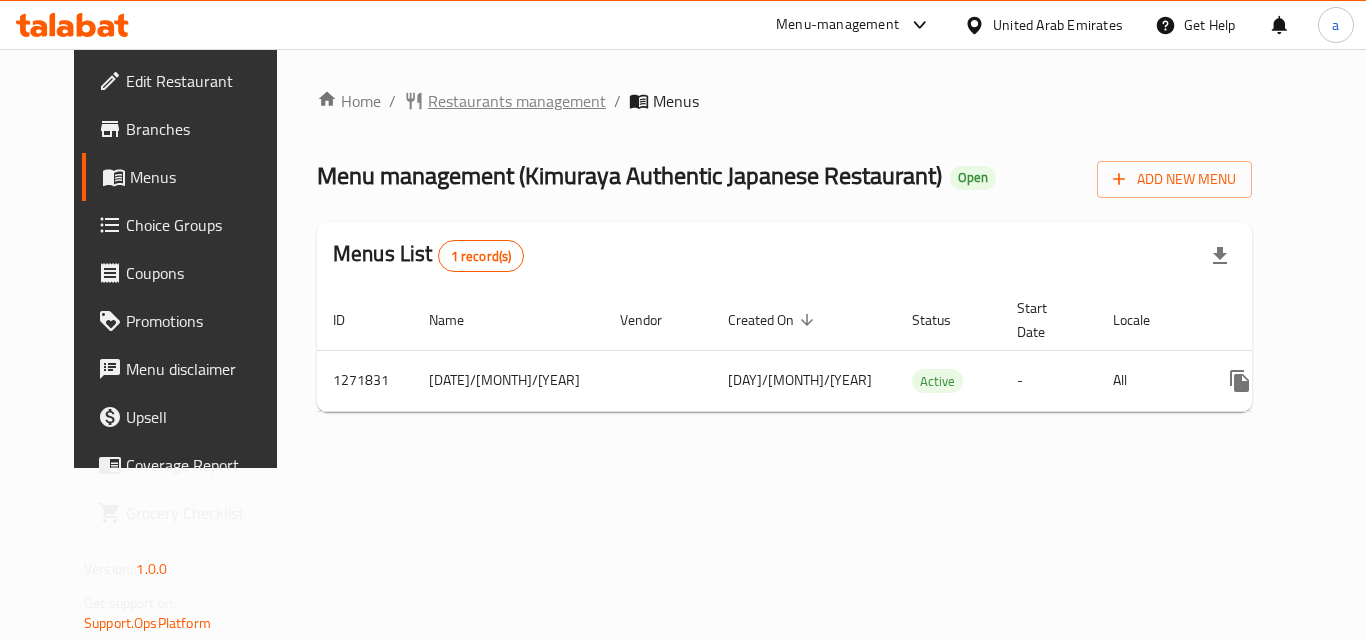 click on "Restaurants management" at bounding box center (517, 101) 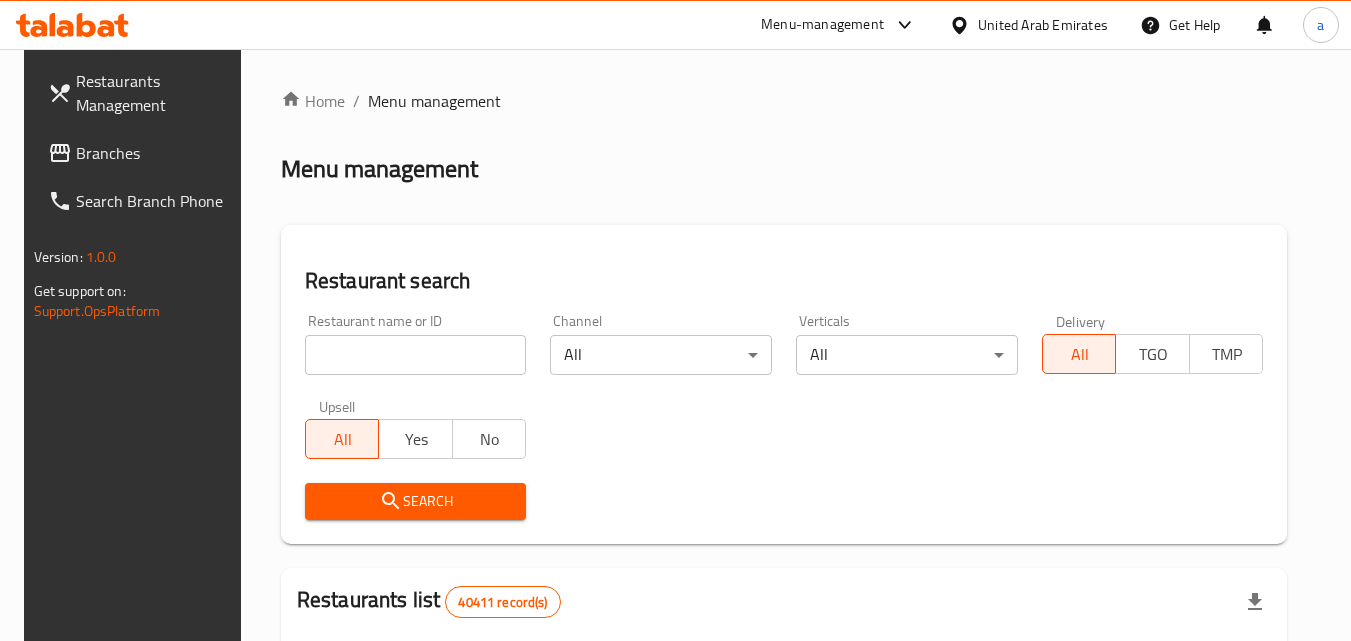 click at bounding box center (416, 355) 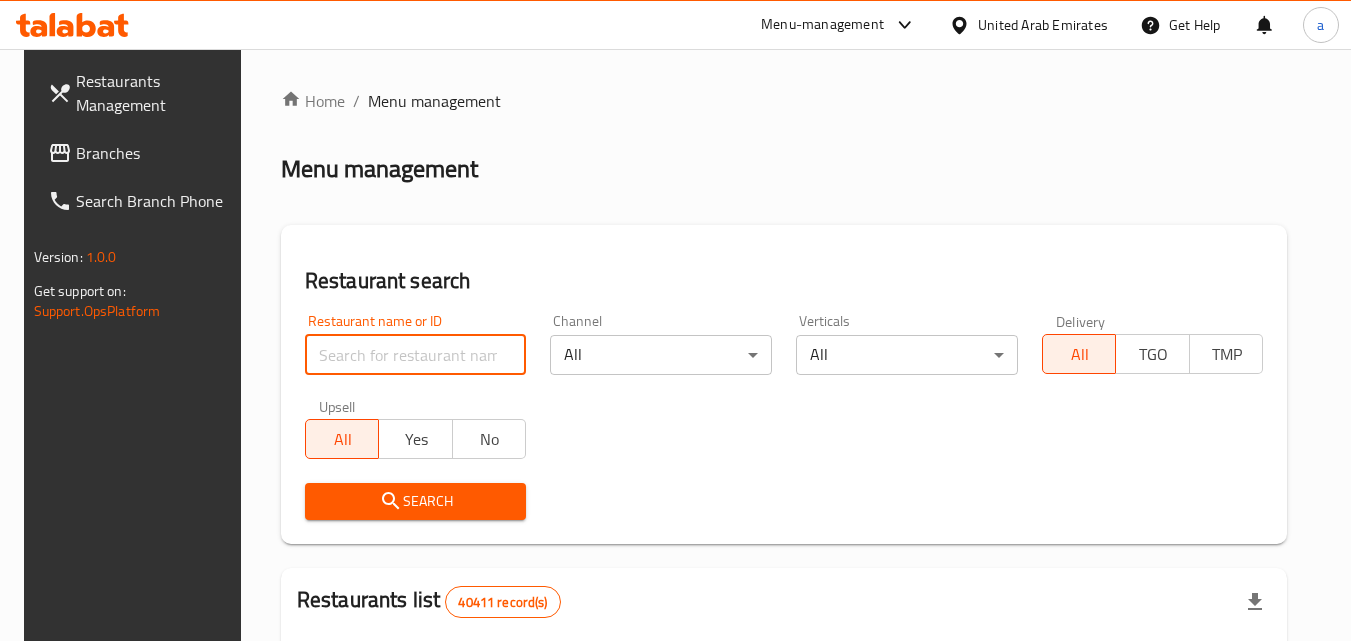 paste on "689968" 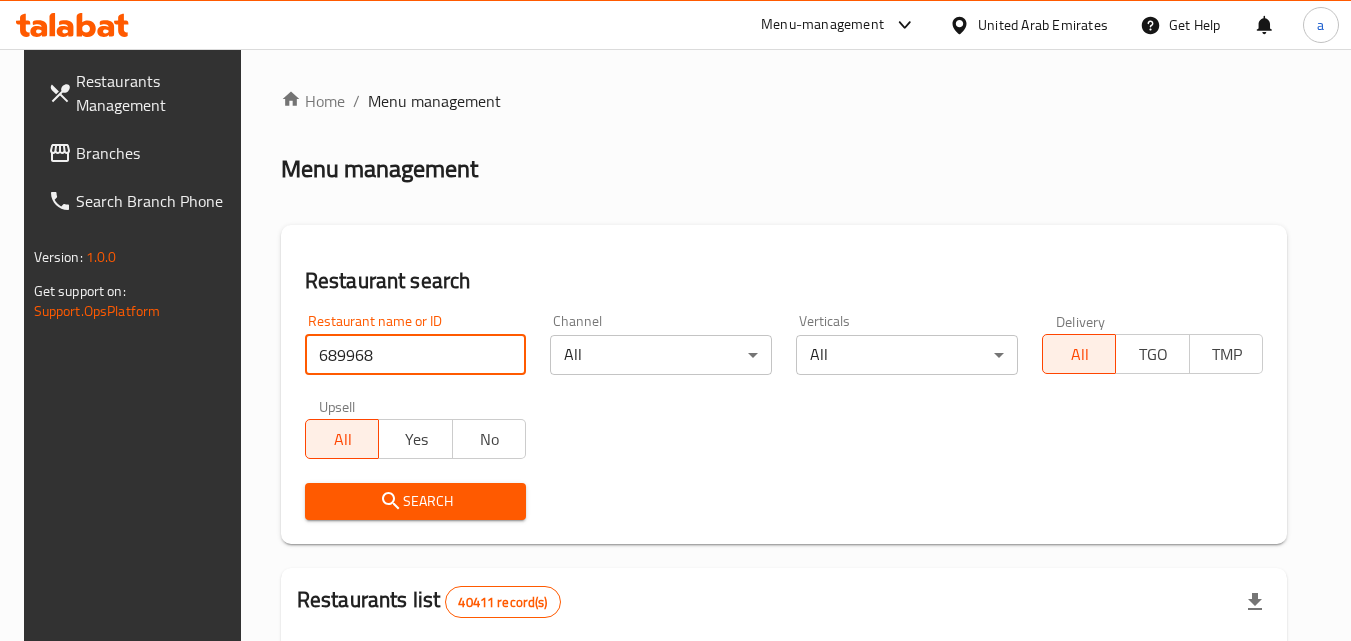 type on "689968" 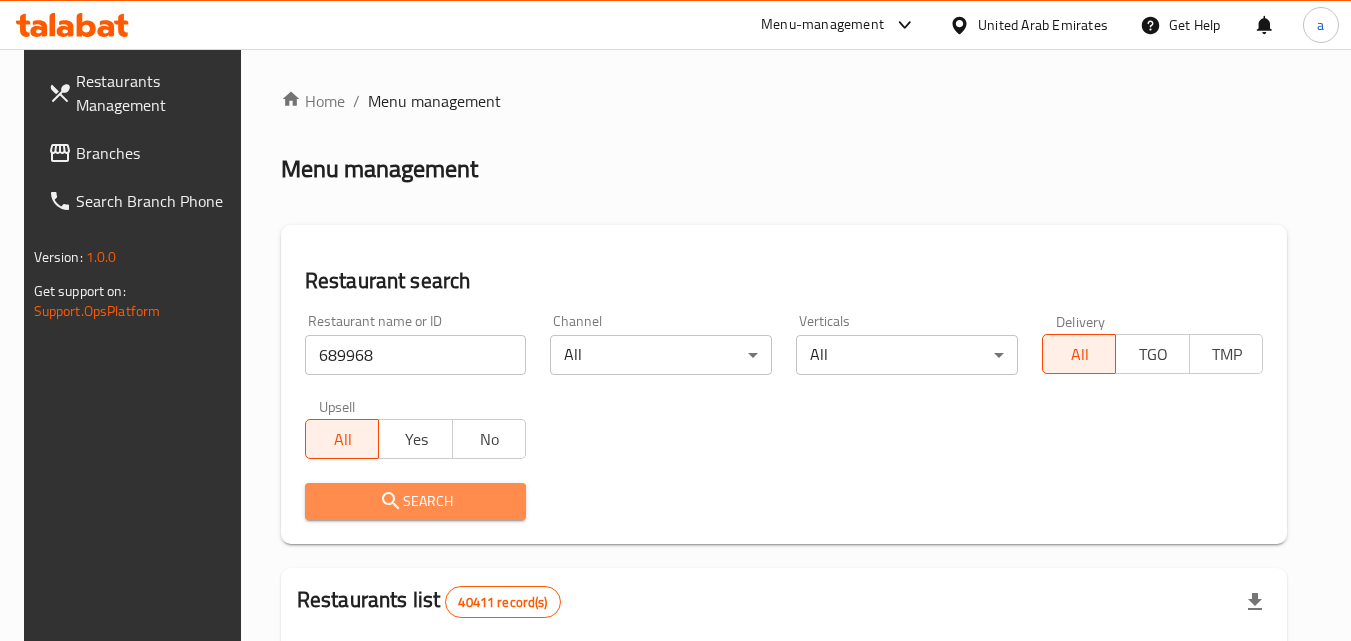 click on "Search" at bounding box center [416, 501] 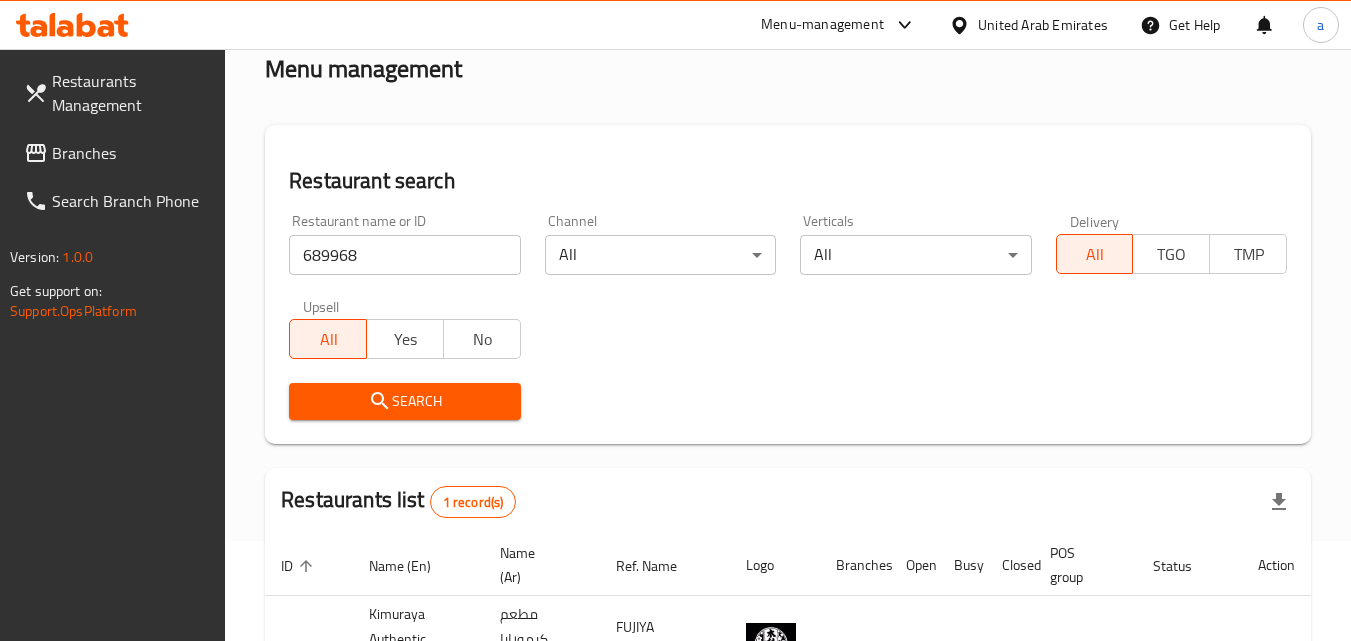 scroll, scrollTop: 200, scrollLeft: 0, axis: vertical 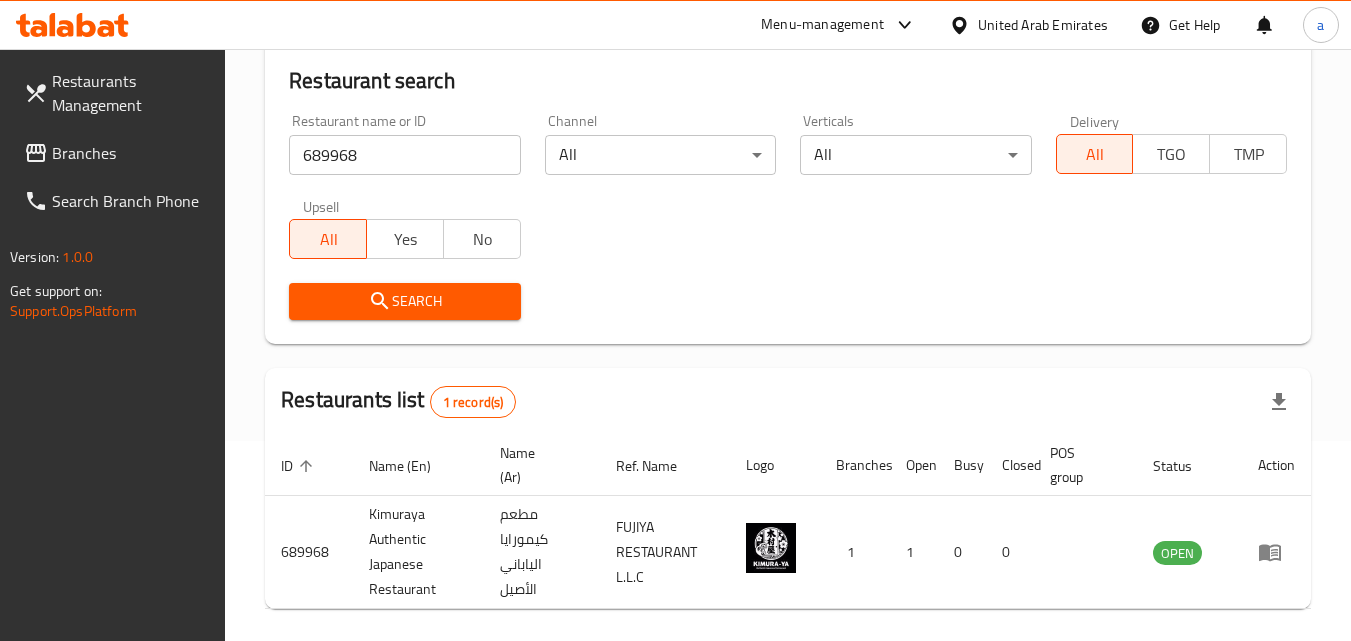 click on "689968" at bounding box center [404, 155] 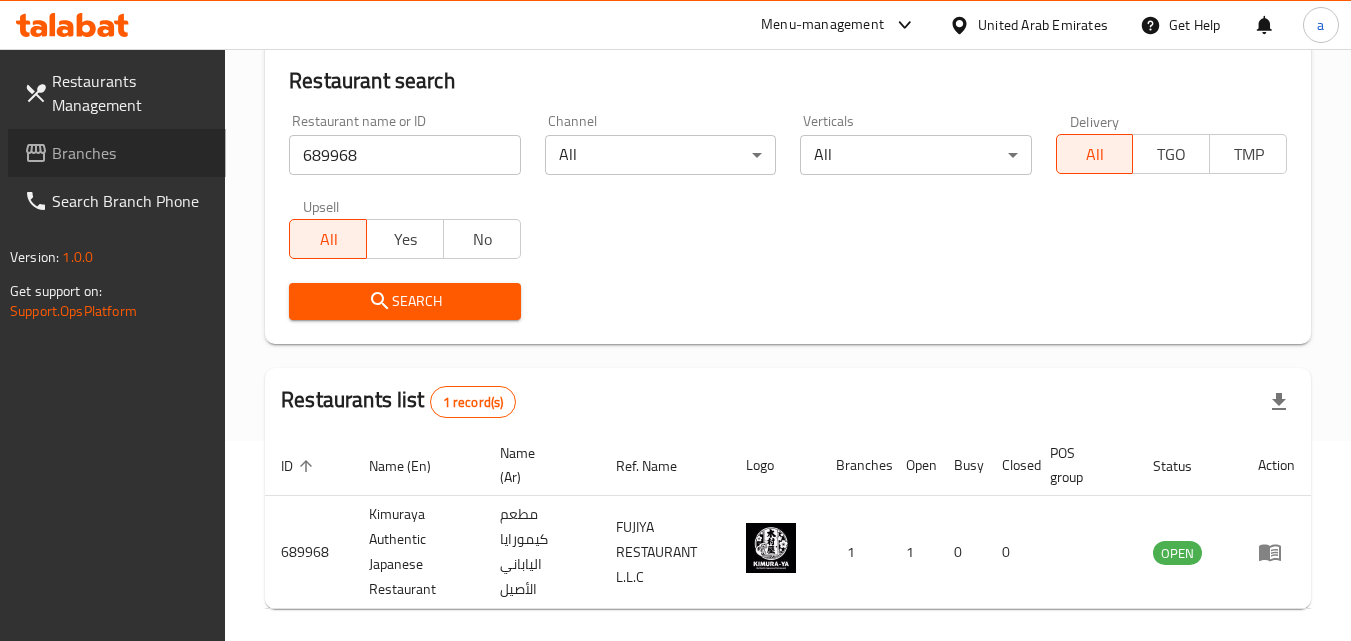 click on "Branches" at bounding box center (131, 153) 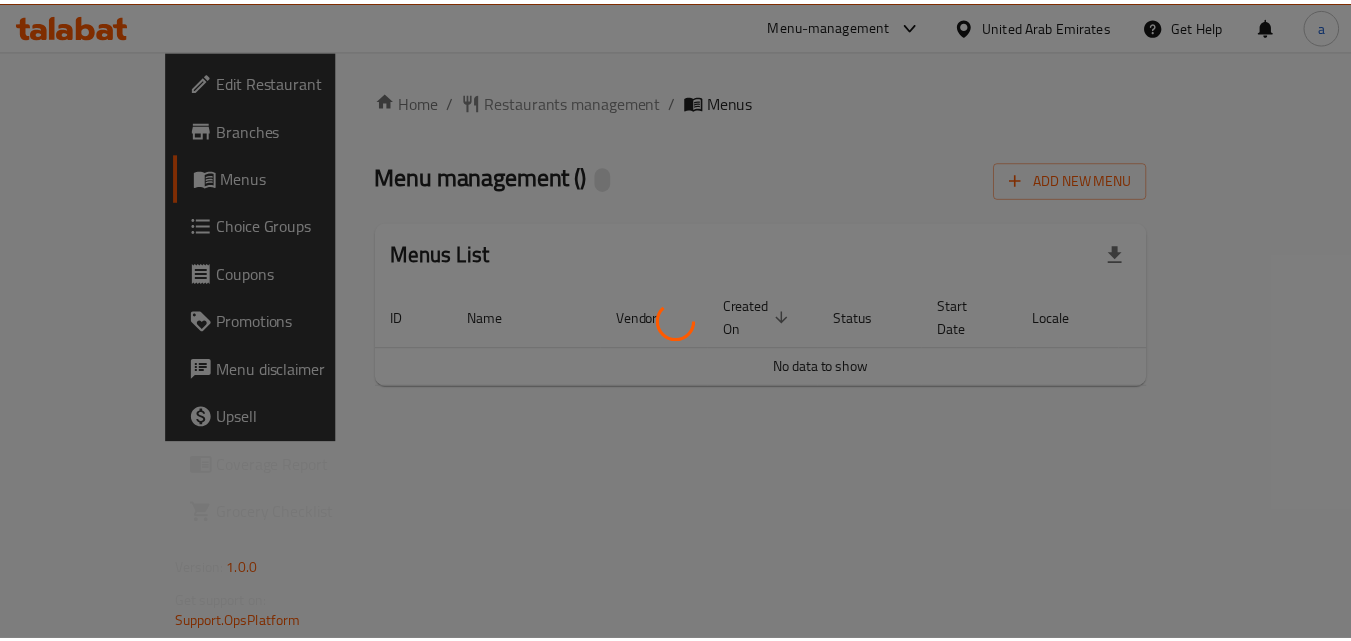 scroll, scrollTop: 0, scrollLeft: 0, axis: both 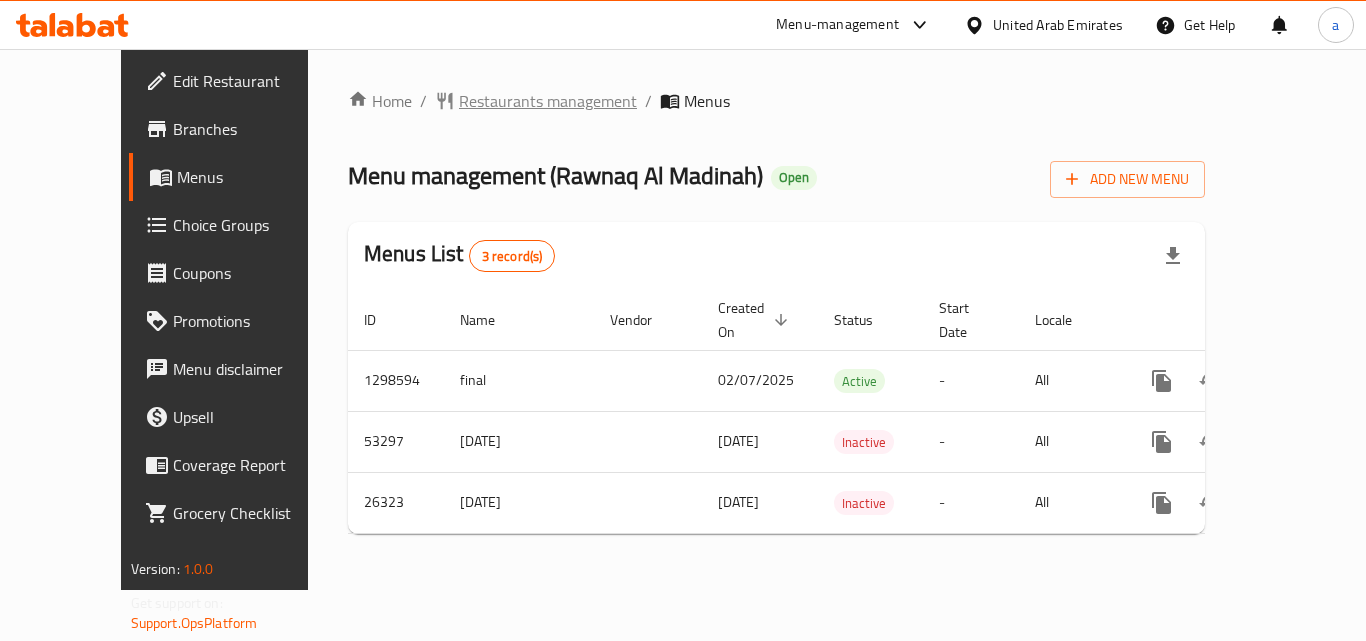 click on "Restaurants management" at bounding box center [548, 101] 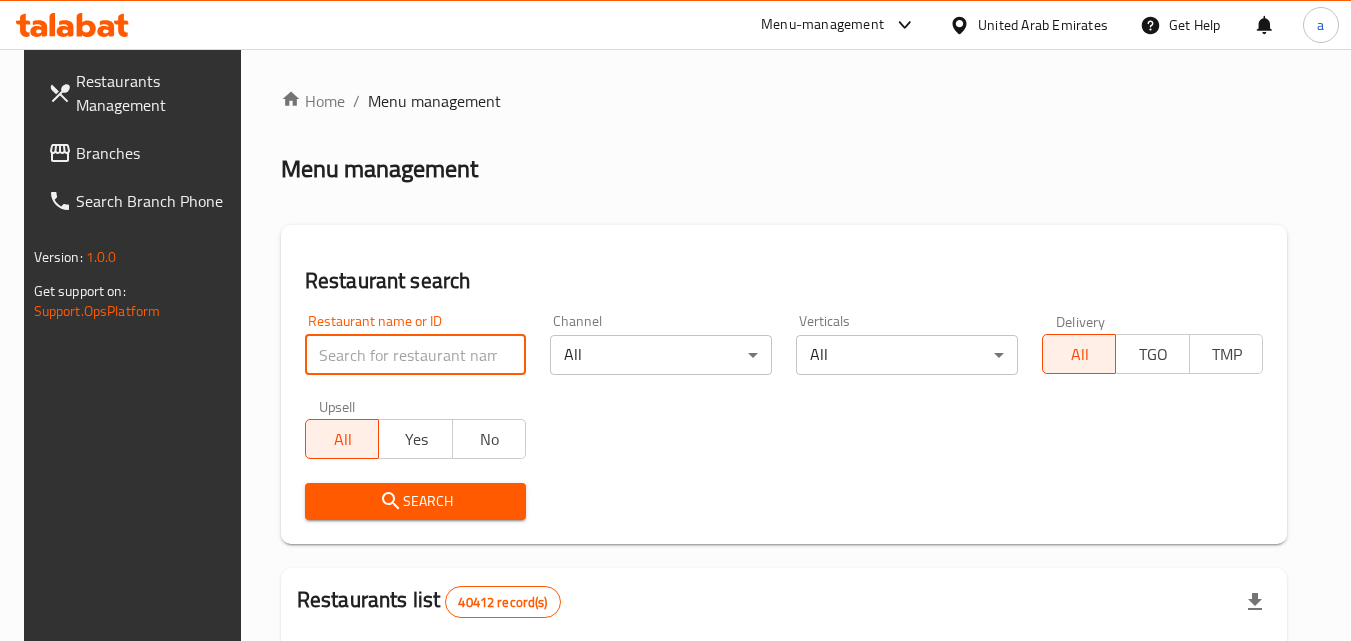 click at bounding box center [416, 355] 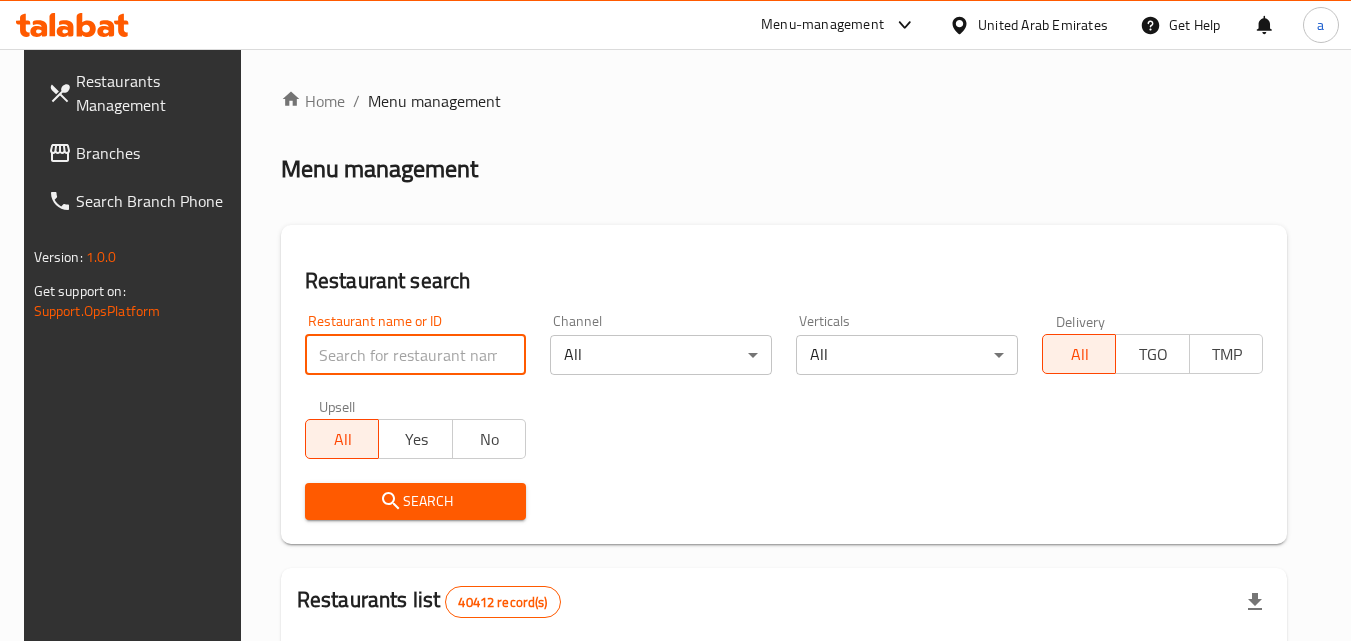 paste on "13709" 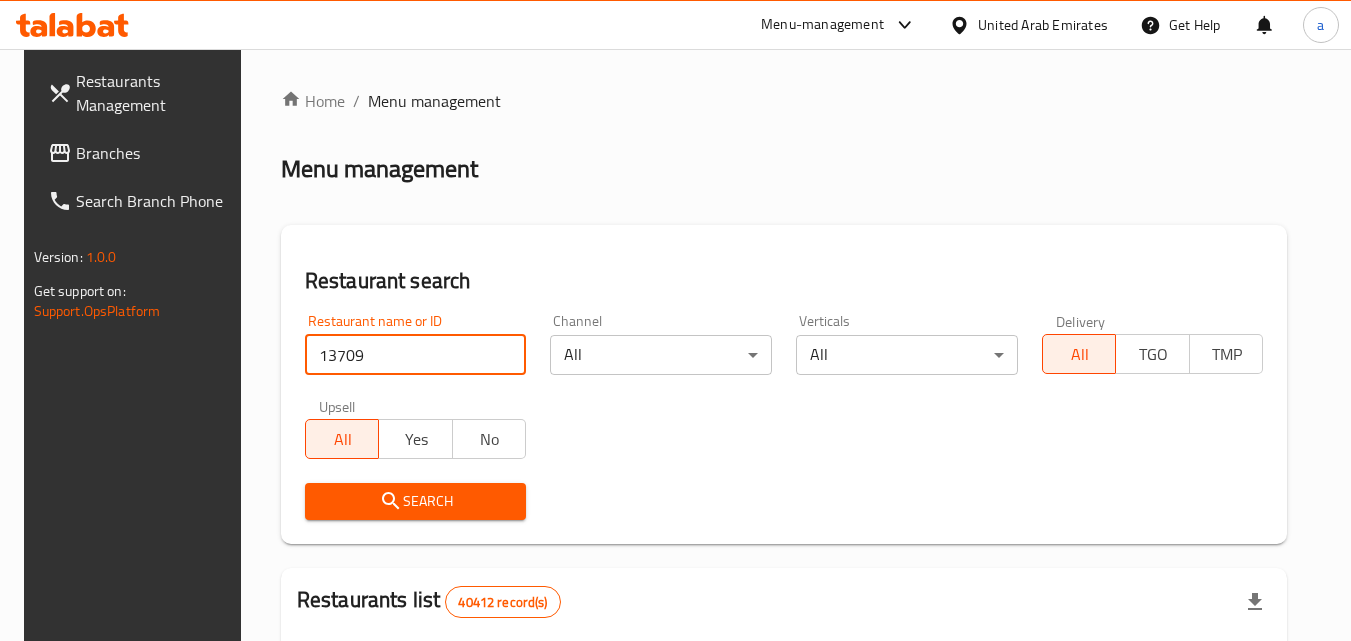 type on "13709" 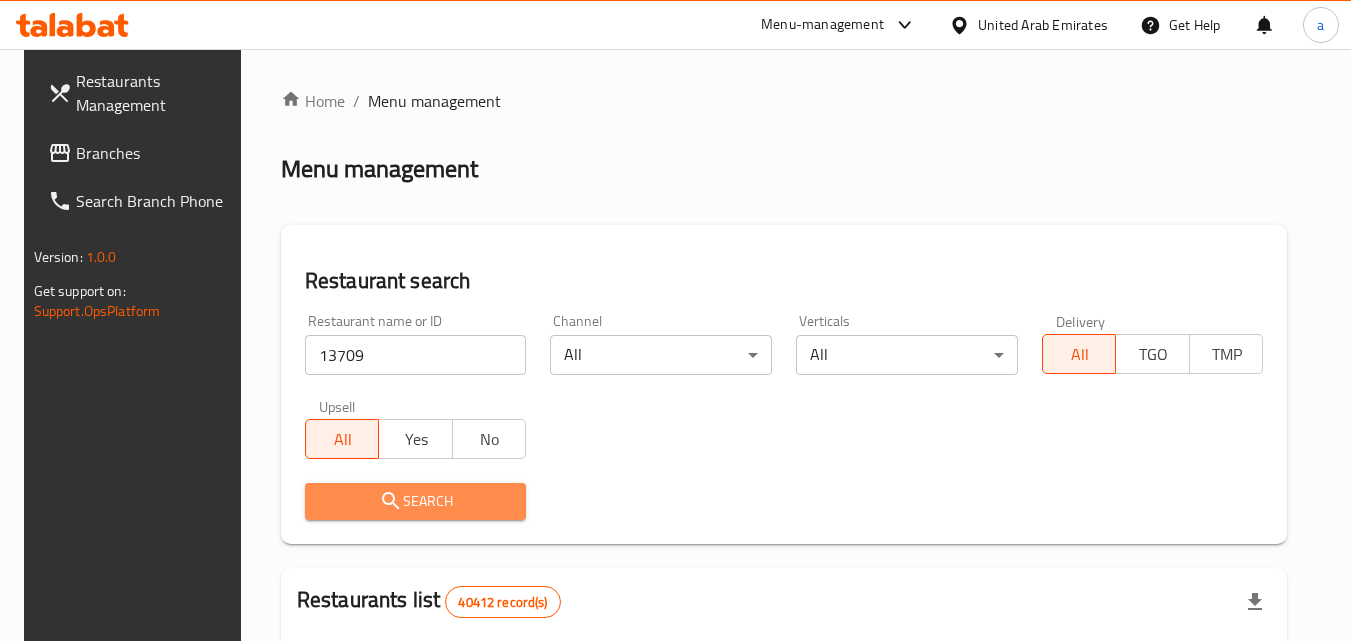 click on "Search" at bounding box center (416, 501) 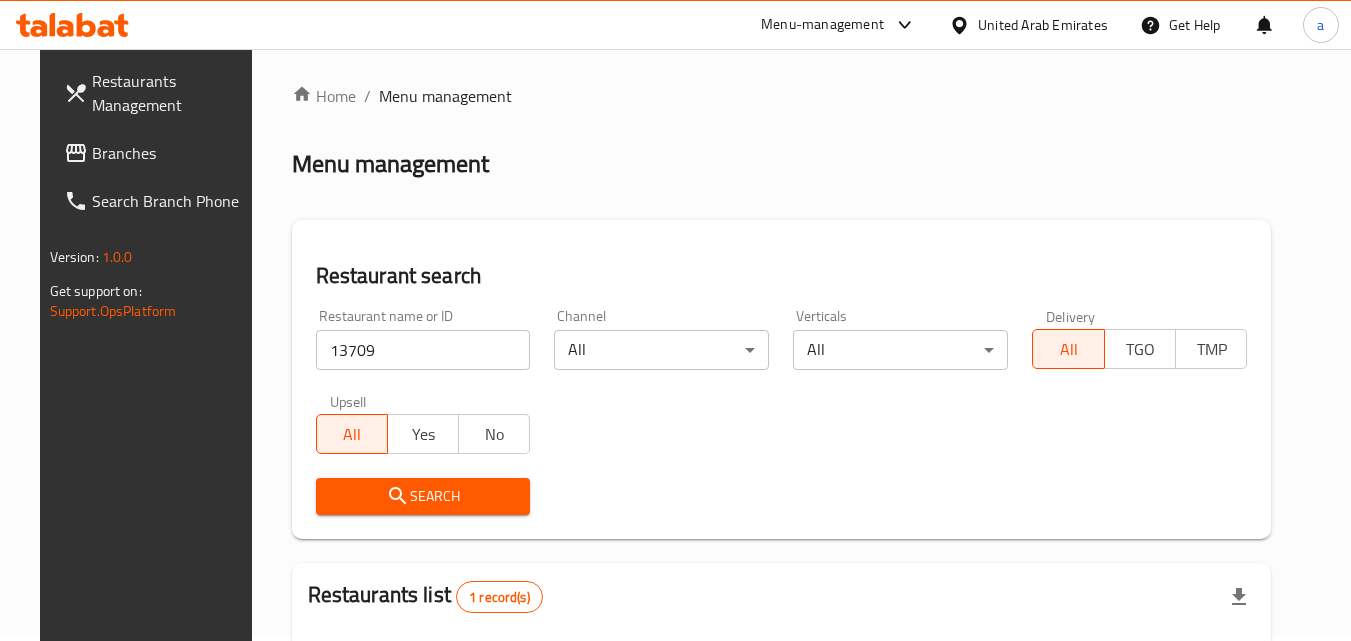 scroll, scrollTop: 0, scrollLeft: 0, axis: both 